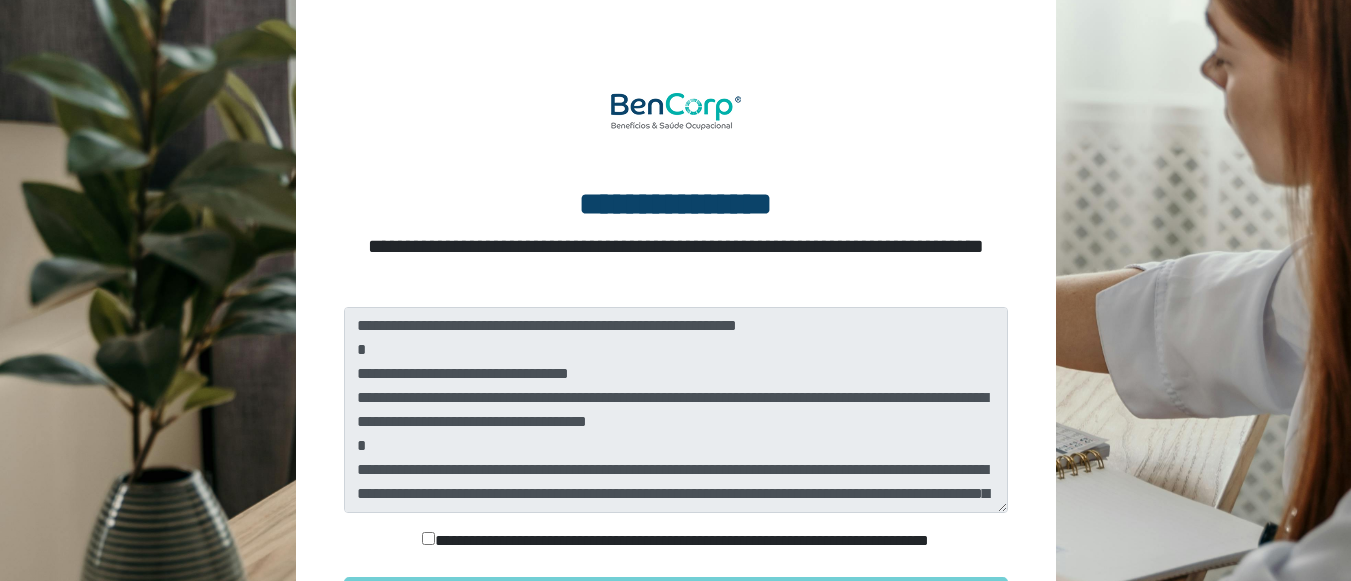 scroll, scrollTop: 300, scrollLeft: 0, axis: vertical 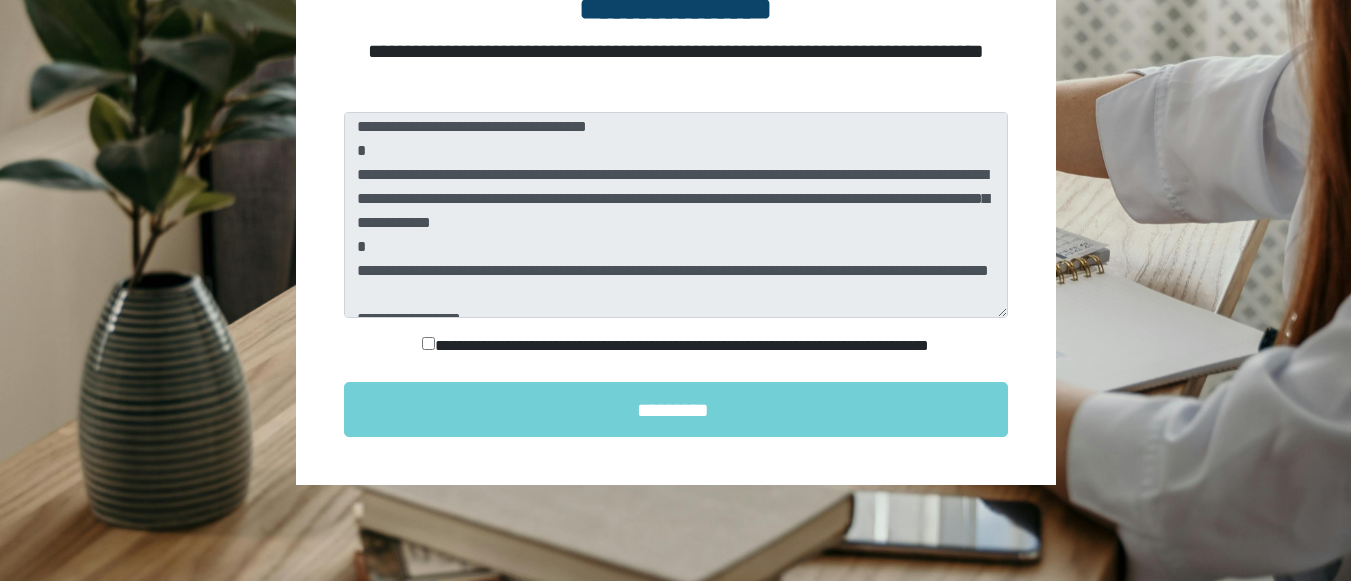 click on "**********" at bounding box center (676, 346) 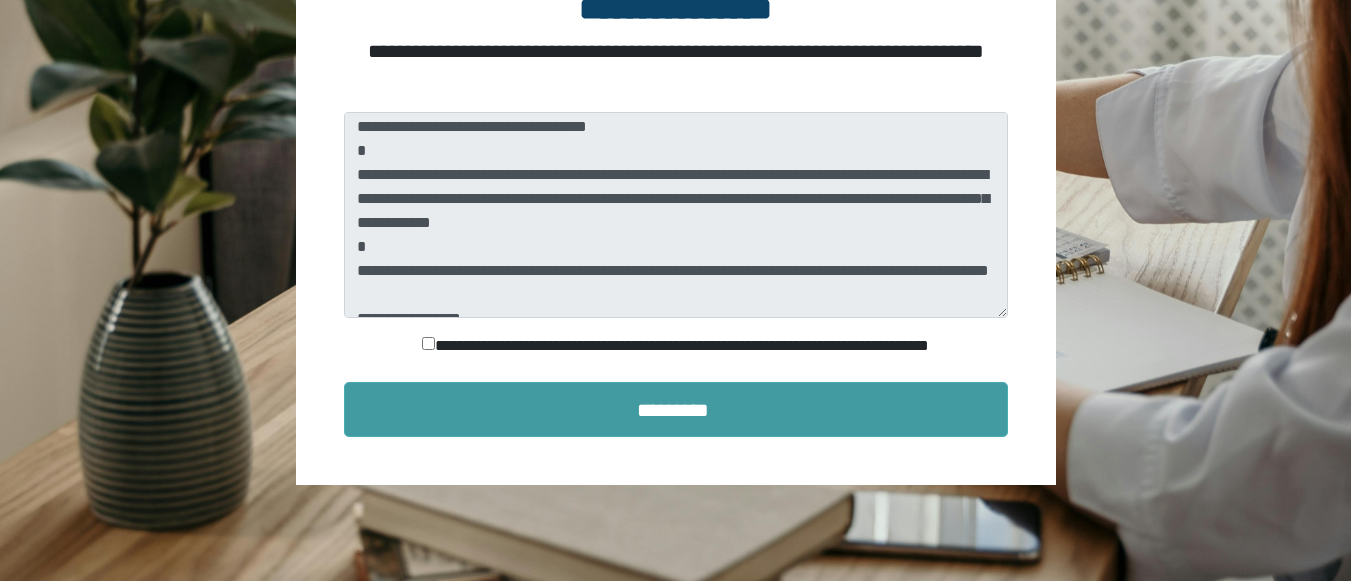 click on "*********" at bounding box center (676, 409) 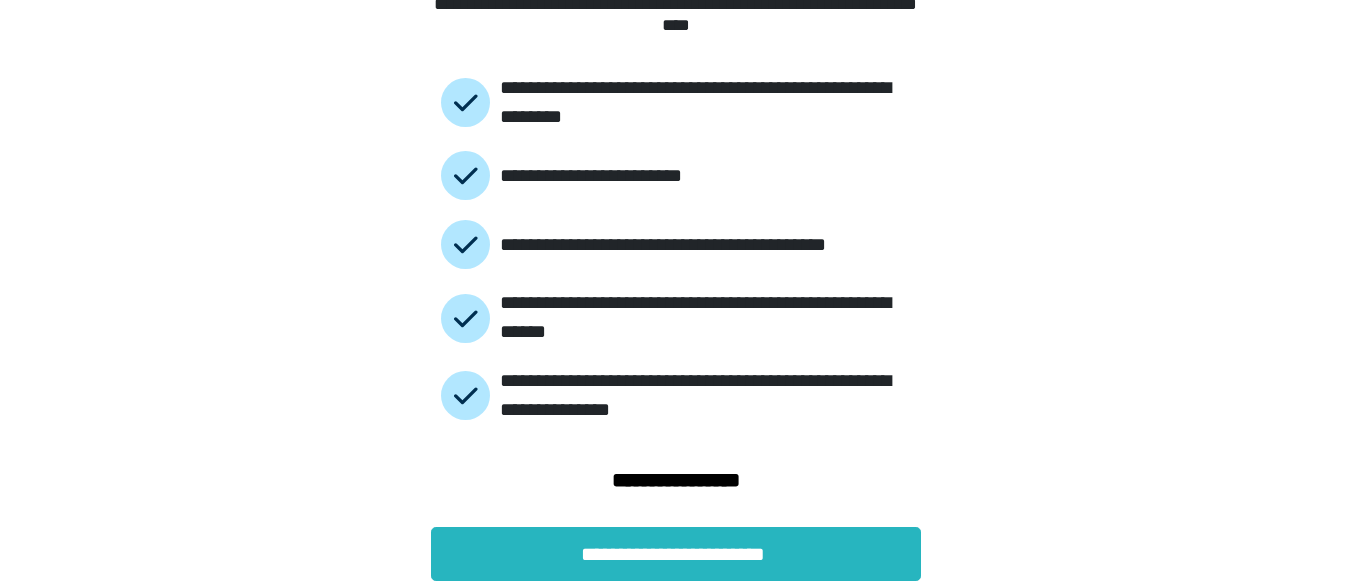 scroll, scrollTop: 195, scrollLeft: 0, axis: vertical 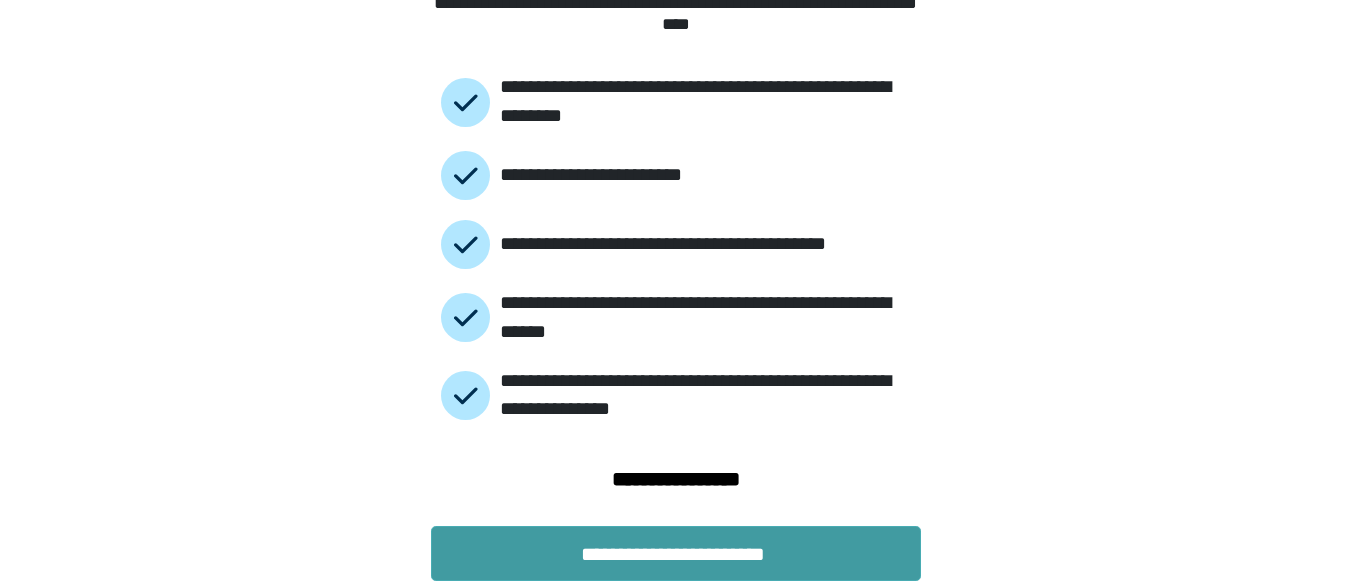 click on "**********" at bounding box center (676, 553) 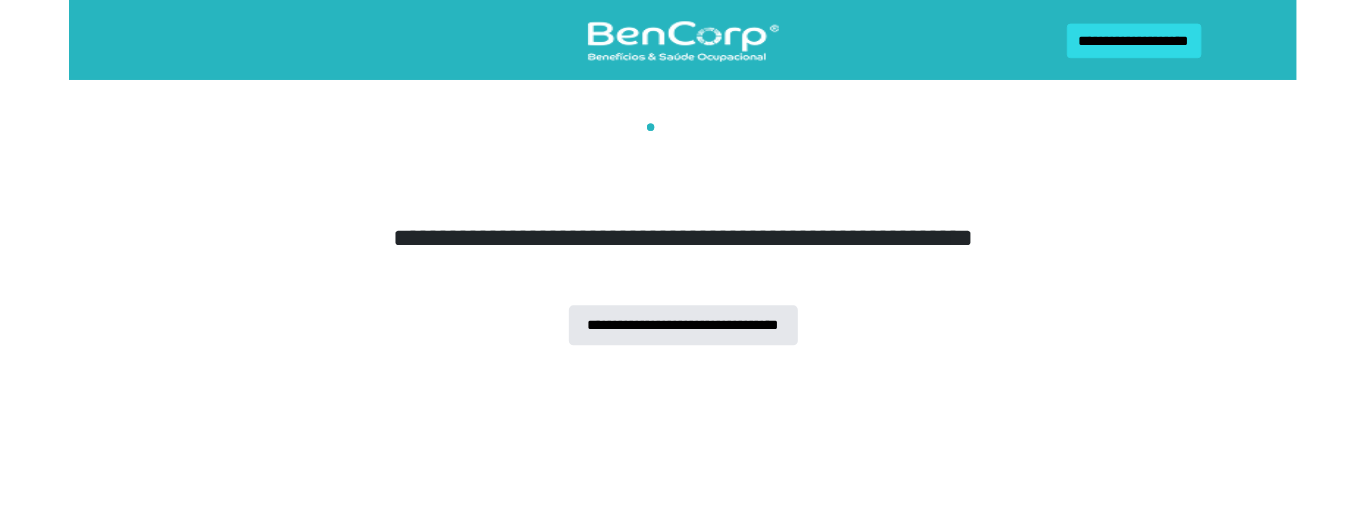 scroll, scrollTop: 0, scrollLeft: 0, axis: both 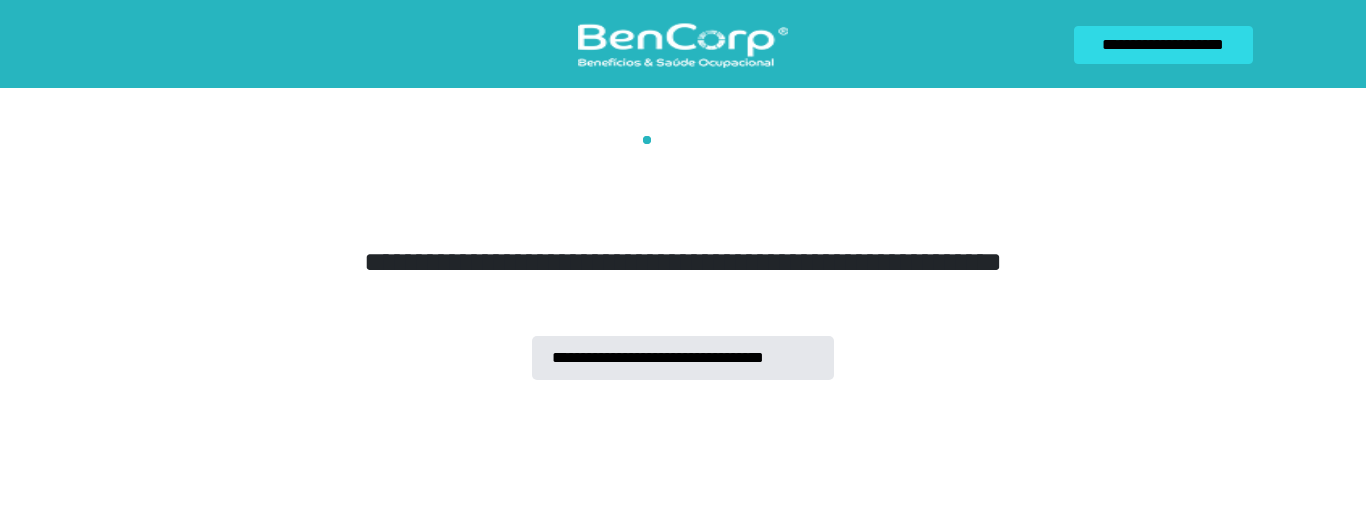 click on "**********" at bounding box center [683, 248] 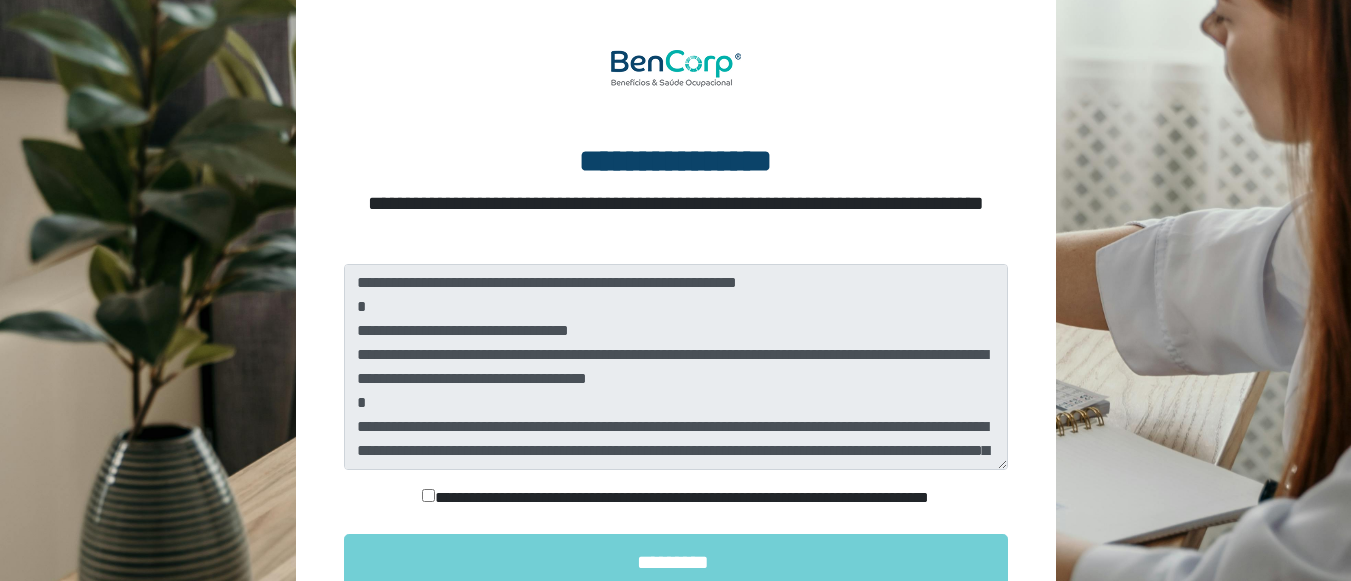 scroll, scrollTop: 300, scrollLeft: 0, axis: vertical 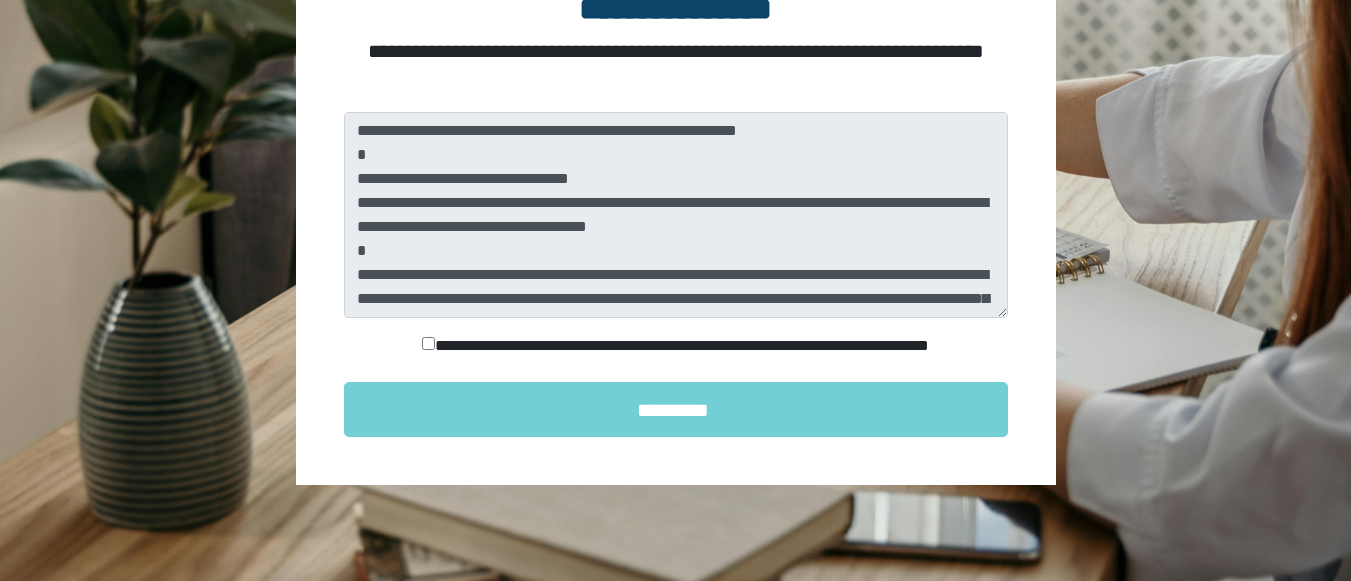 click on "**********" at bounding box center [676, 346] 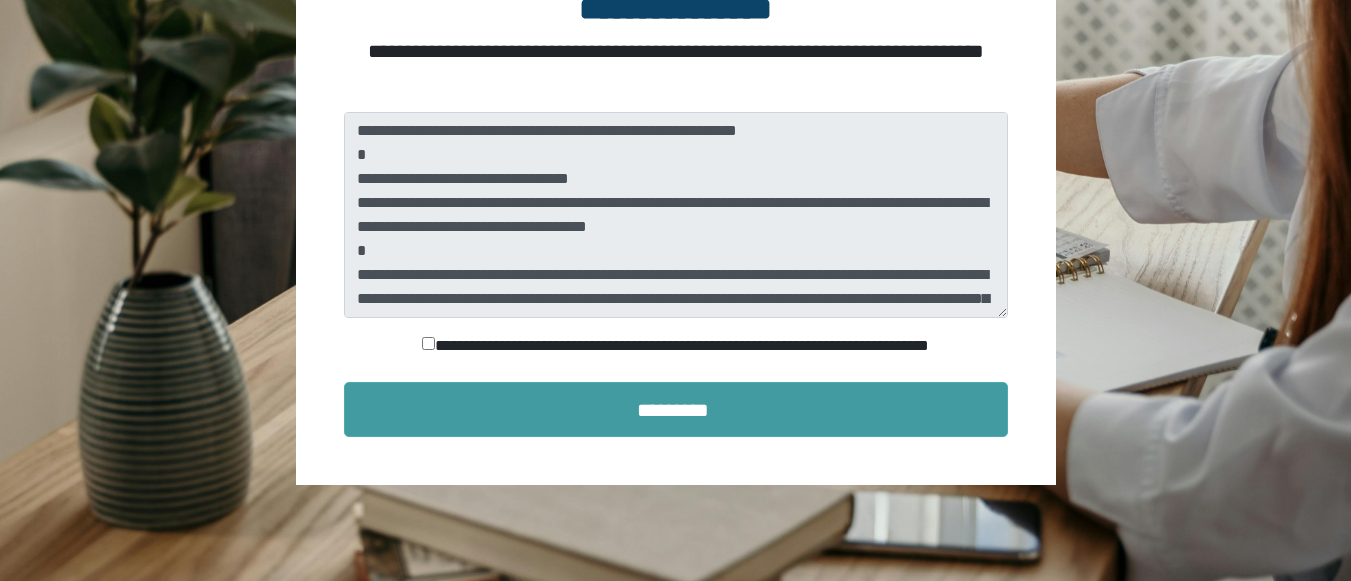 click on "*********" at bounding box center (676, 409) 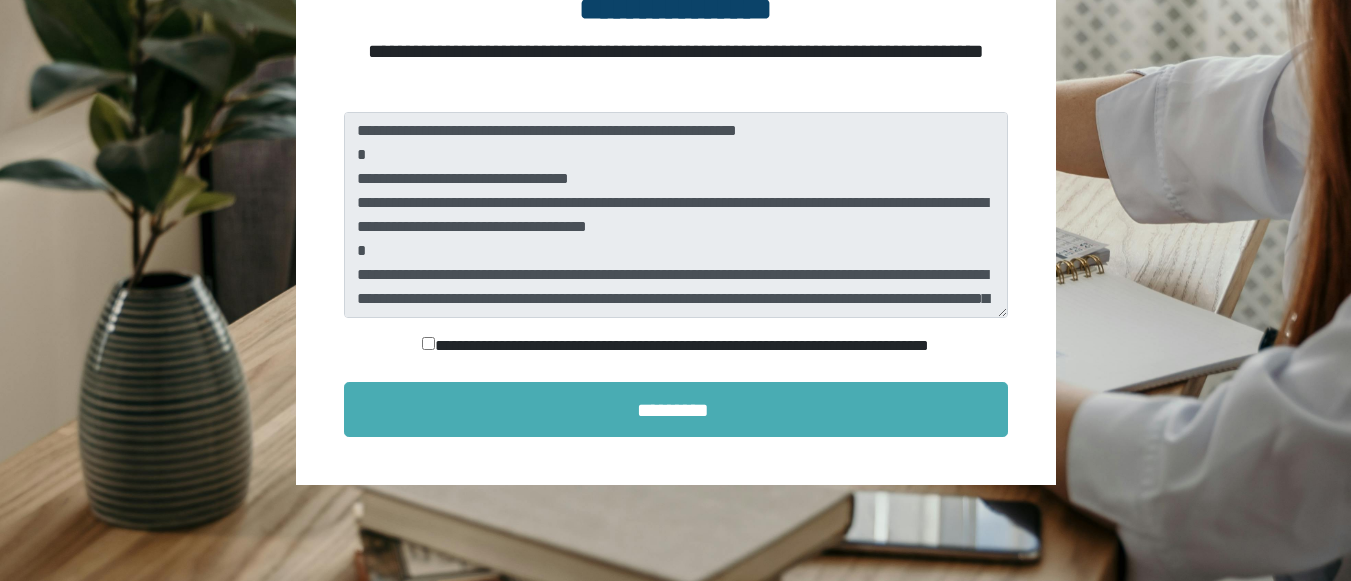 scroll, scrollTop: 195, scrollLeft: 0, axis: vertical 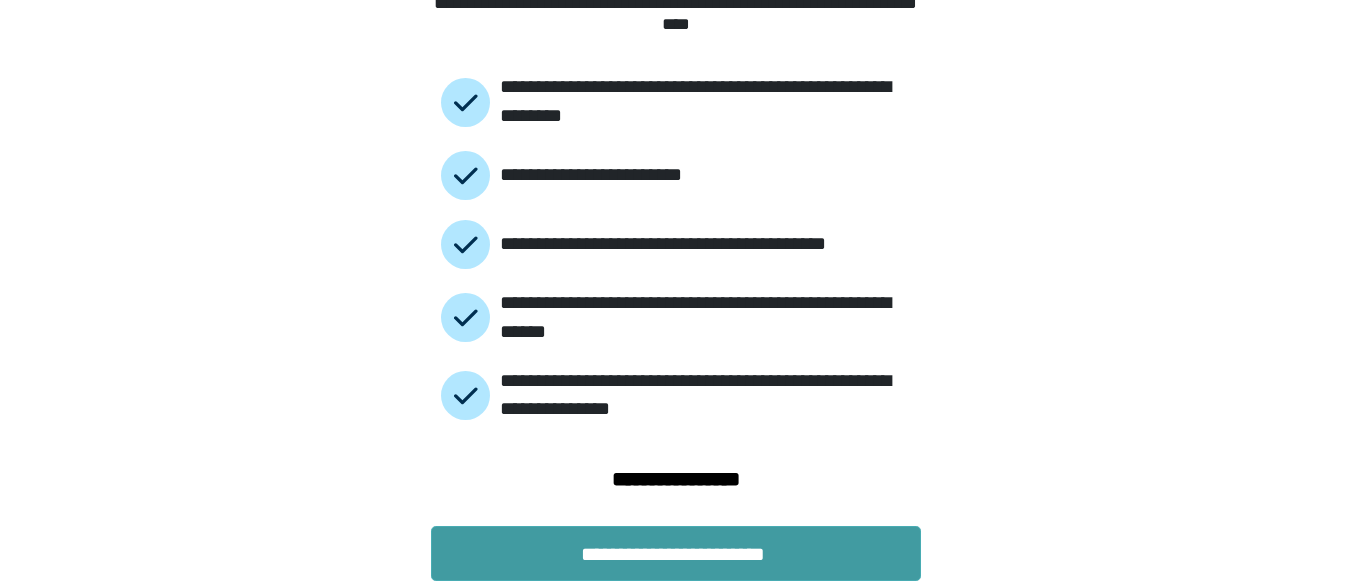 click on "**********" at bounding box center [676, 553] 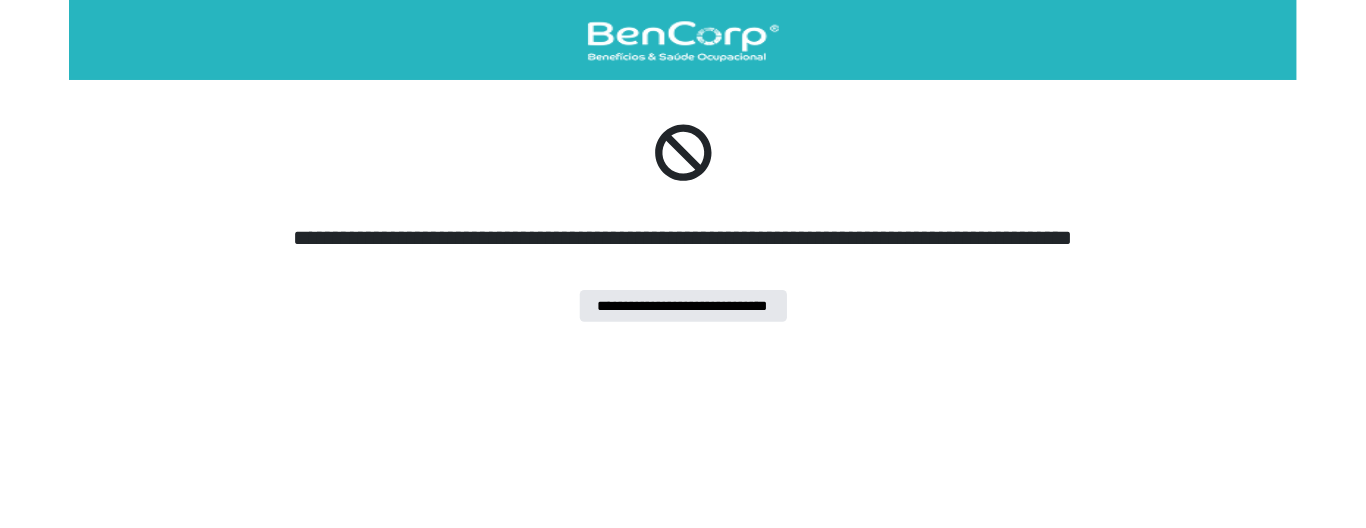 scroll, scrollTop: 0, scrollLeft: 0, axis: both 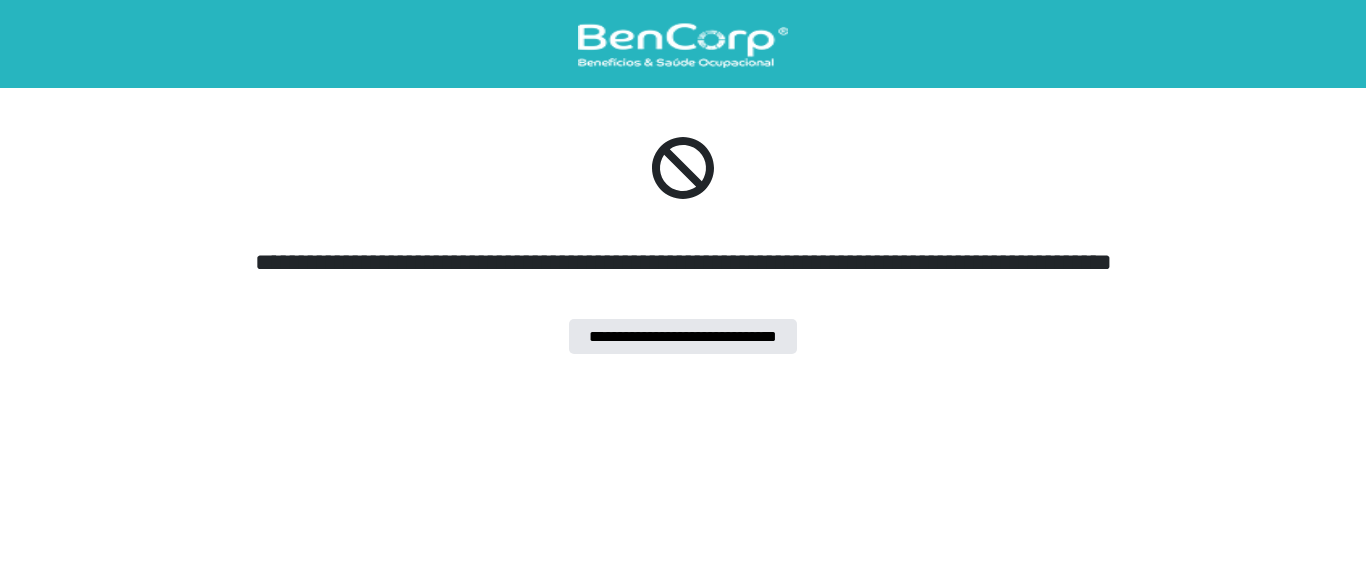click on "**********" at bounding box center [683, 174] 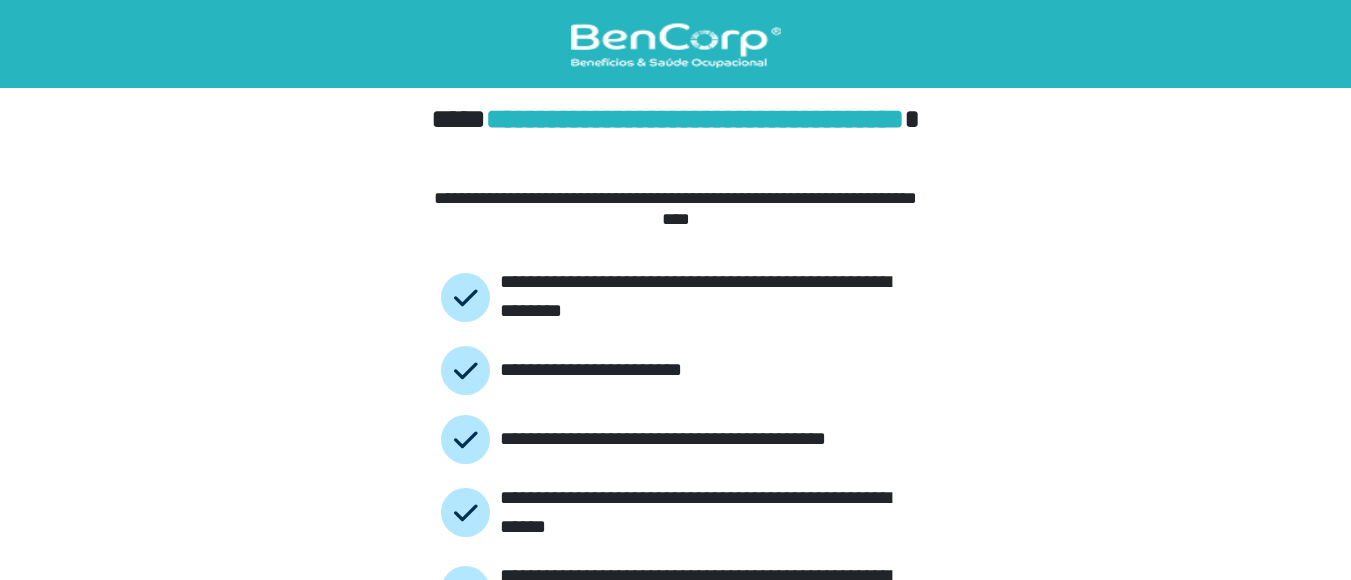 scroll, scrollTop: 0, scrollLeft: 0, axis: both 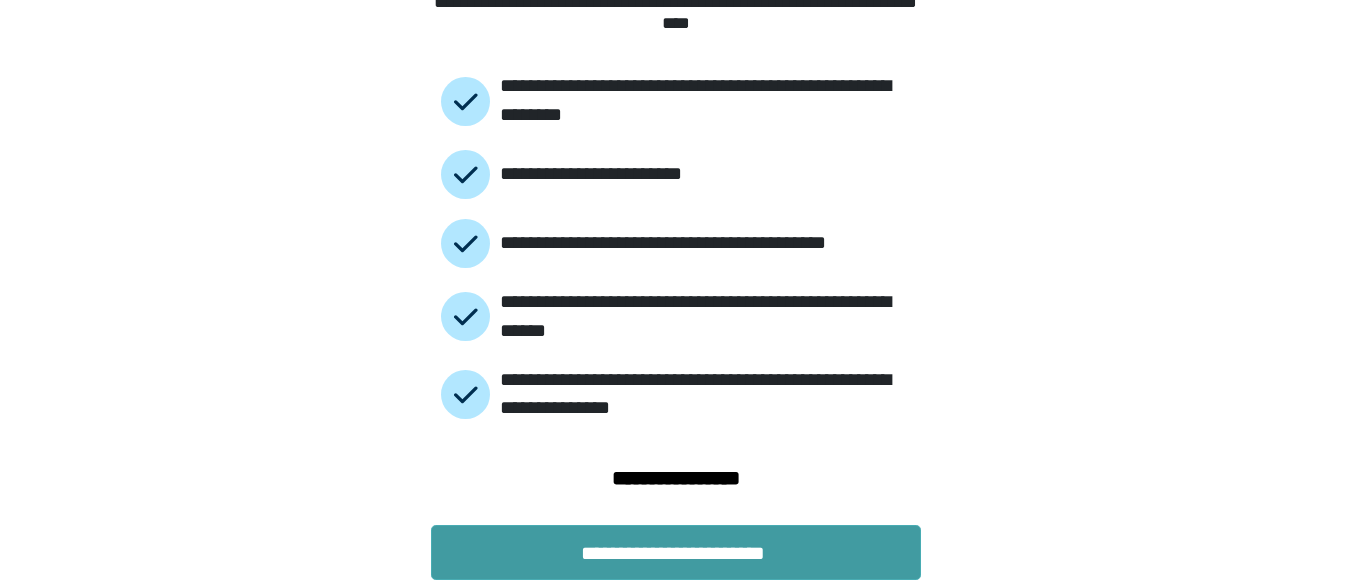 click on "**********" at bounding box center (676, 552) 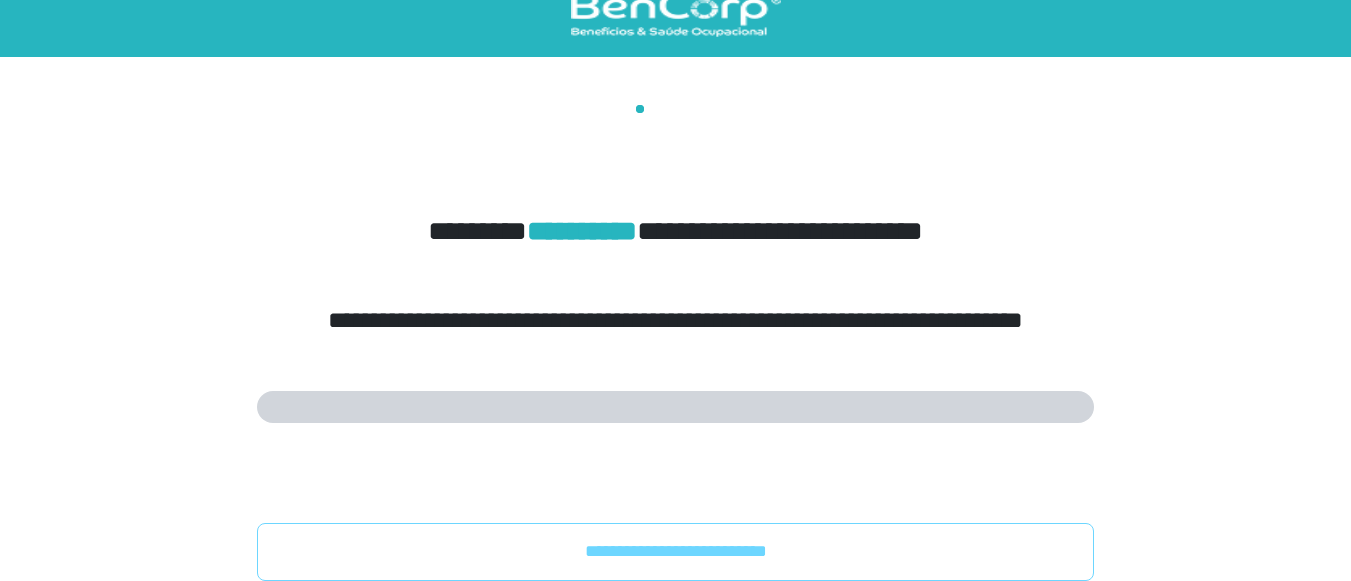 scroll, scrollTop: 0, scrollLeft: 0, axis: both 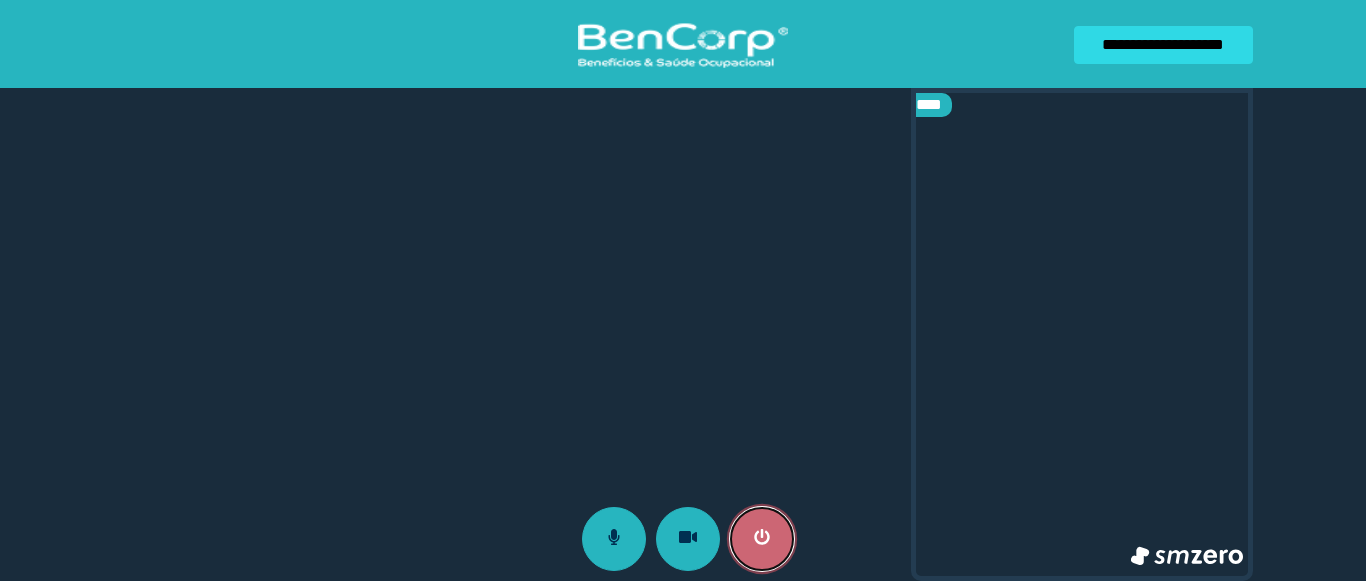 click at bounding box center (762, 539) 